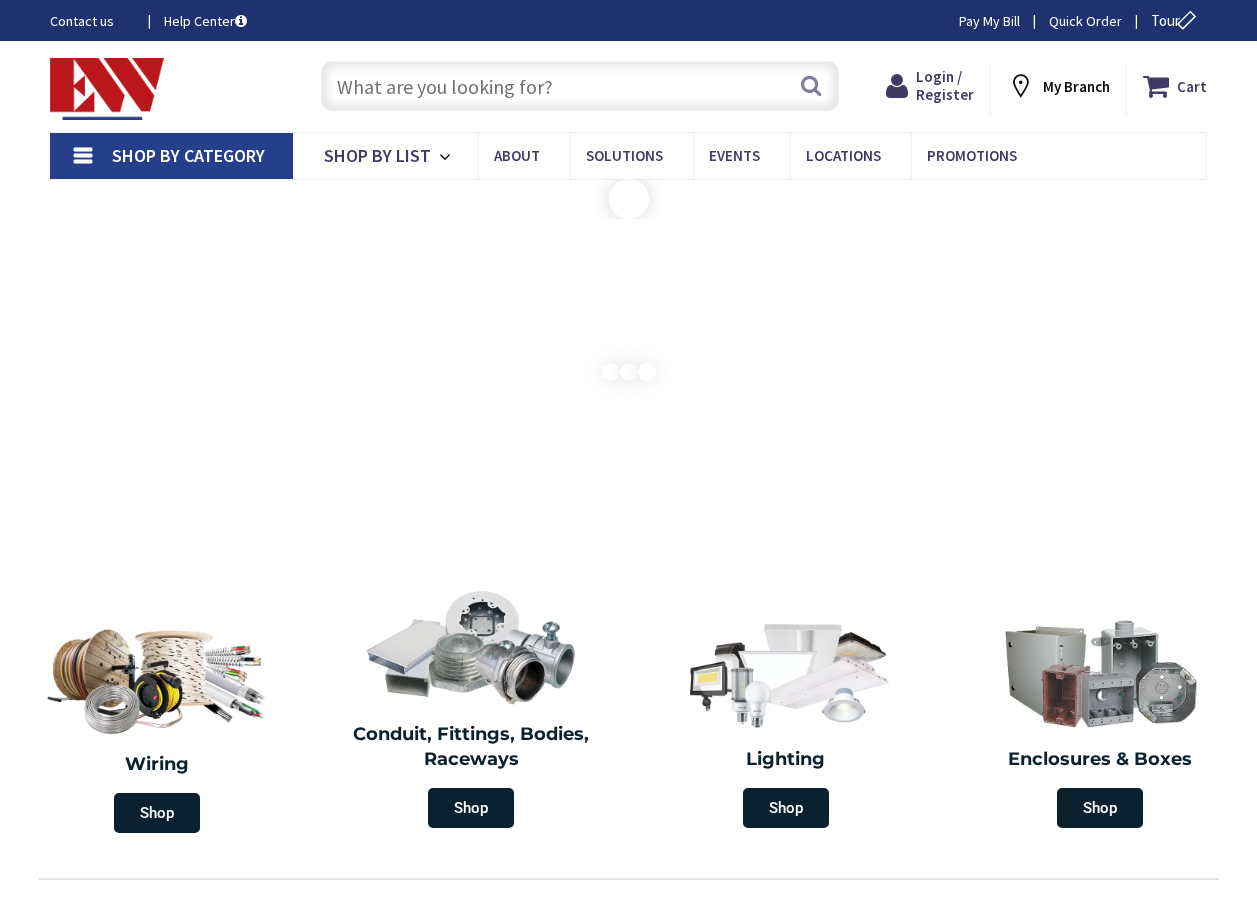 scroll, scrollTop: 0, scrollLeft: 0, axis: both 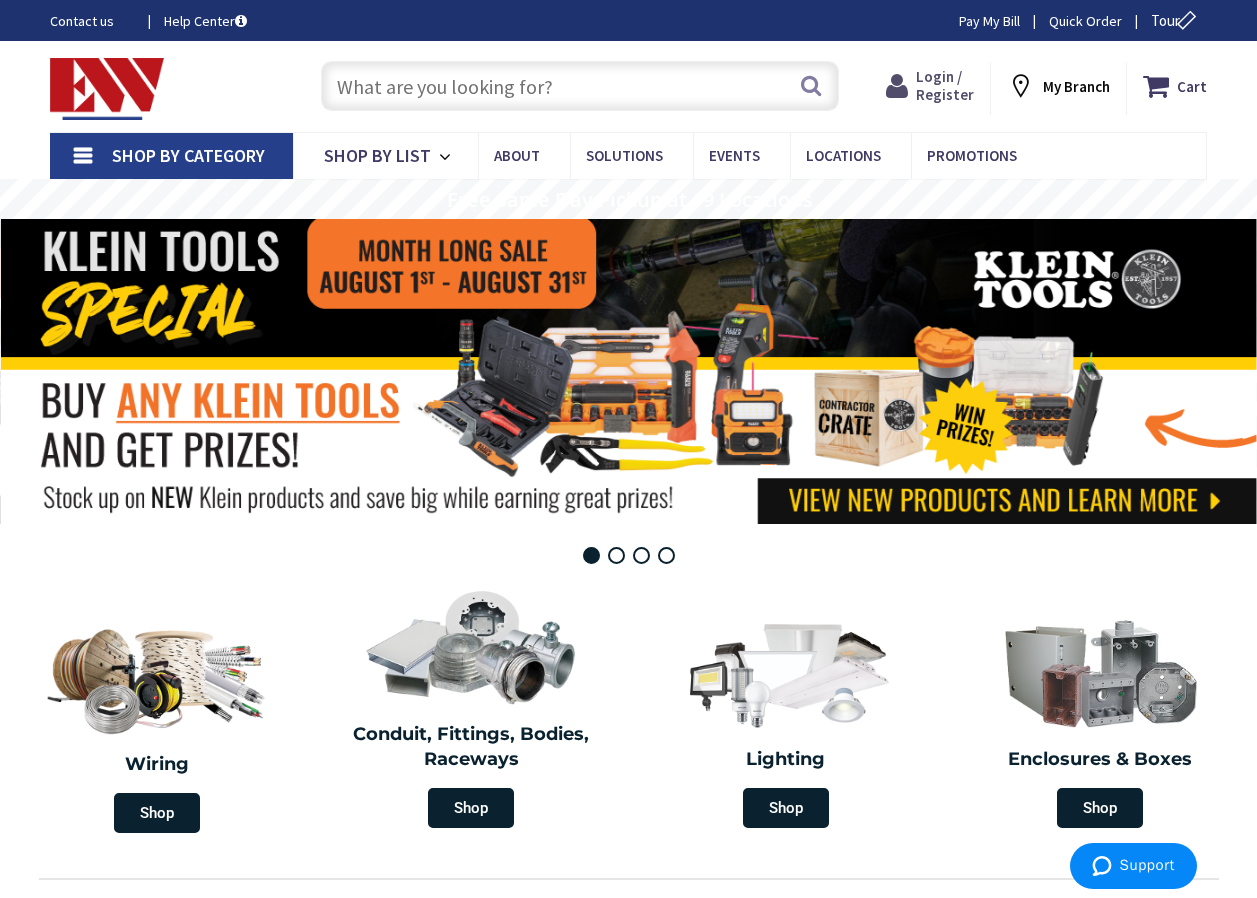 click on "Login / Register" at bounding box center (945, 85) 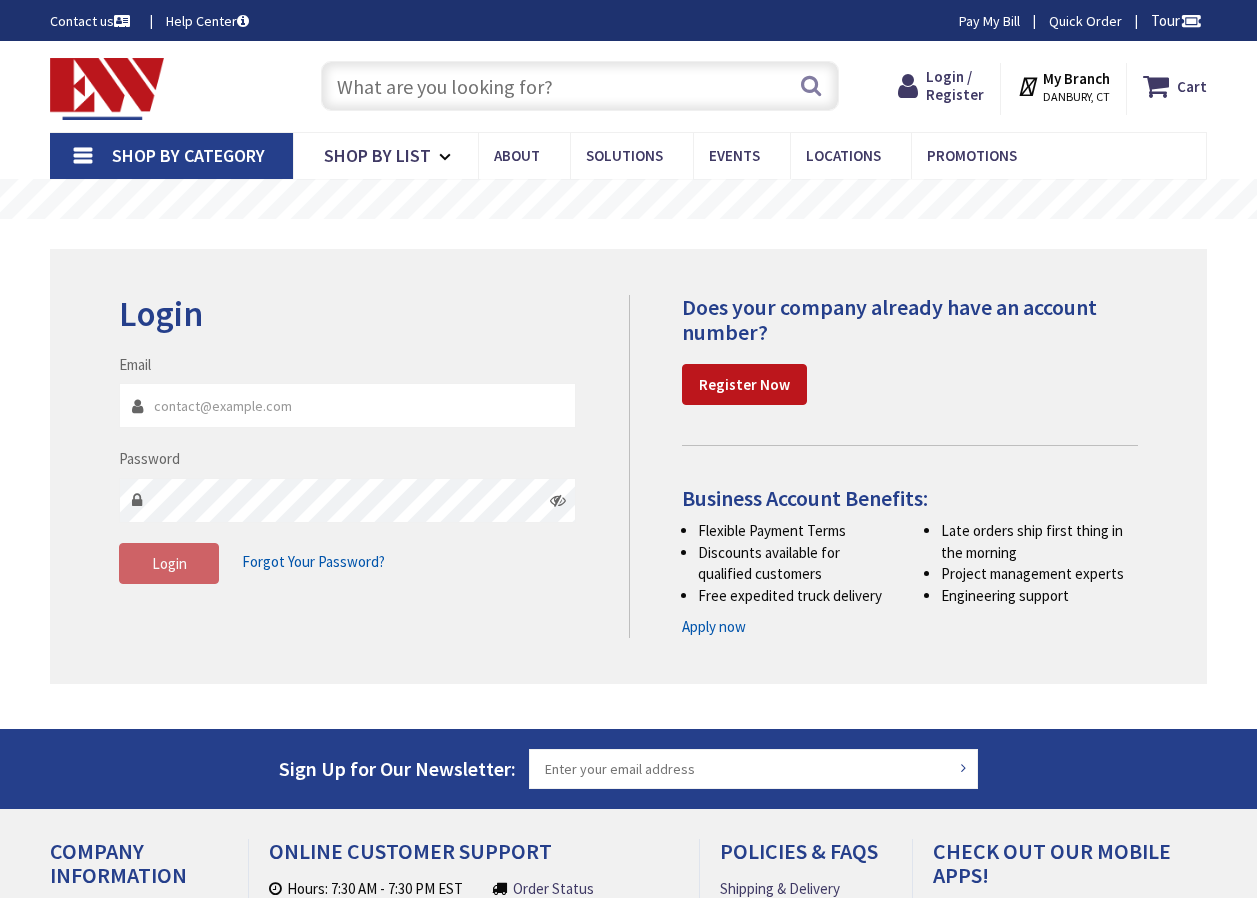 scroll, scrollTop: 0, scrollLeft: 0, axis: both 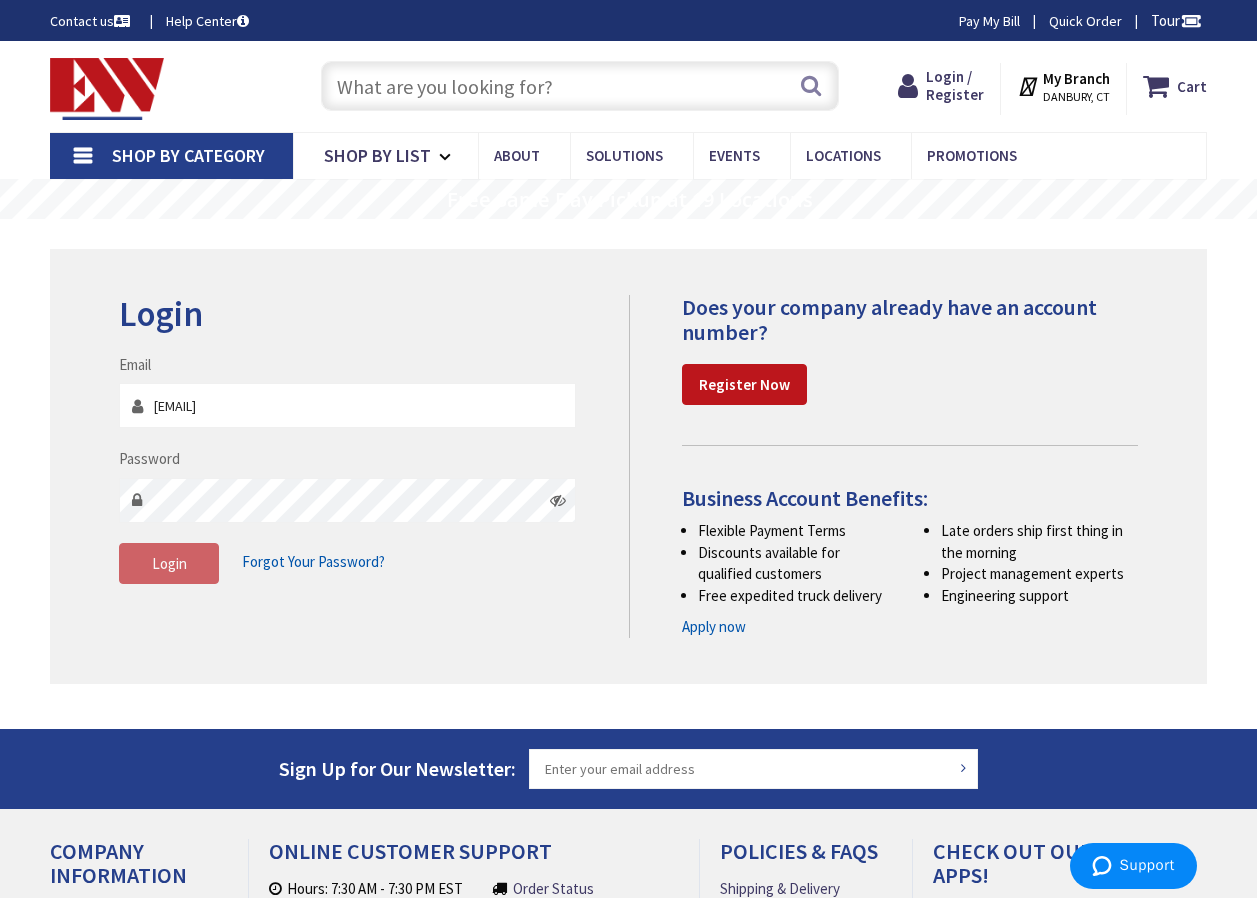 type on "tmk1st@netscape.net" 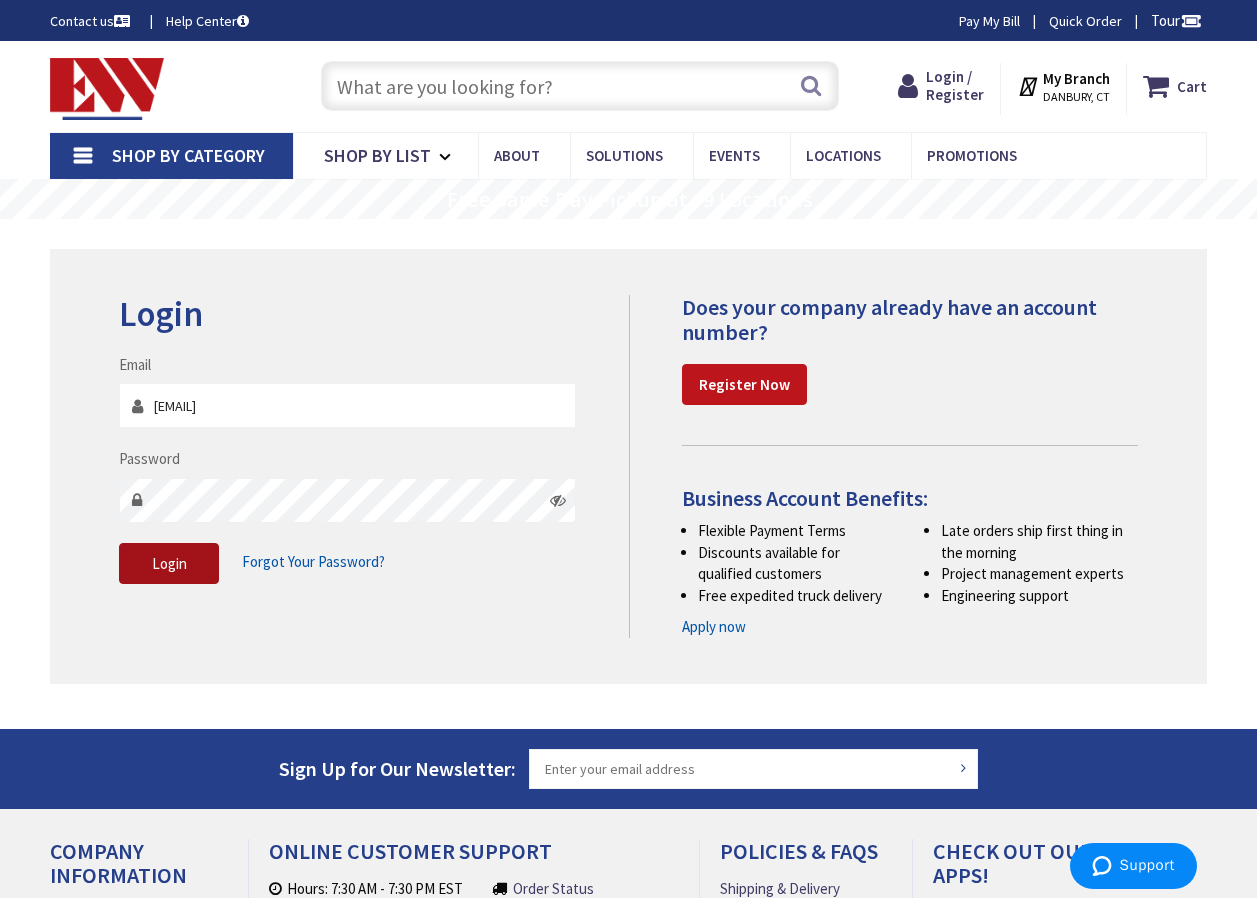 click on "Login" at bounding box center [169, 563] 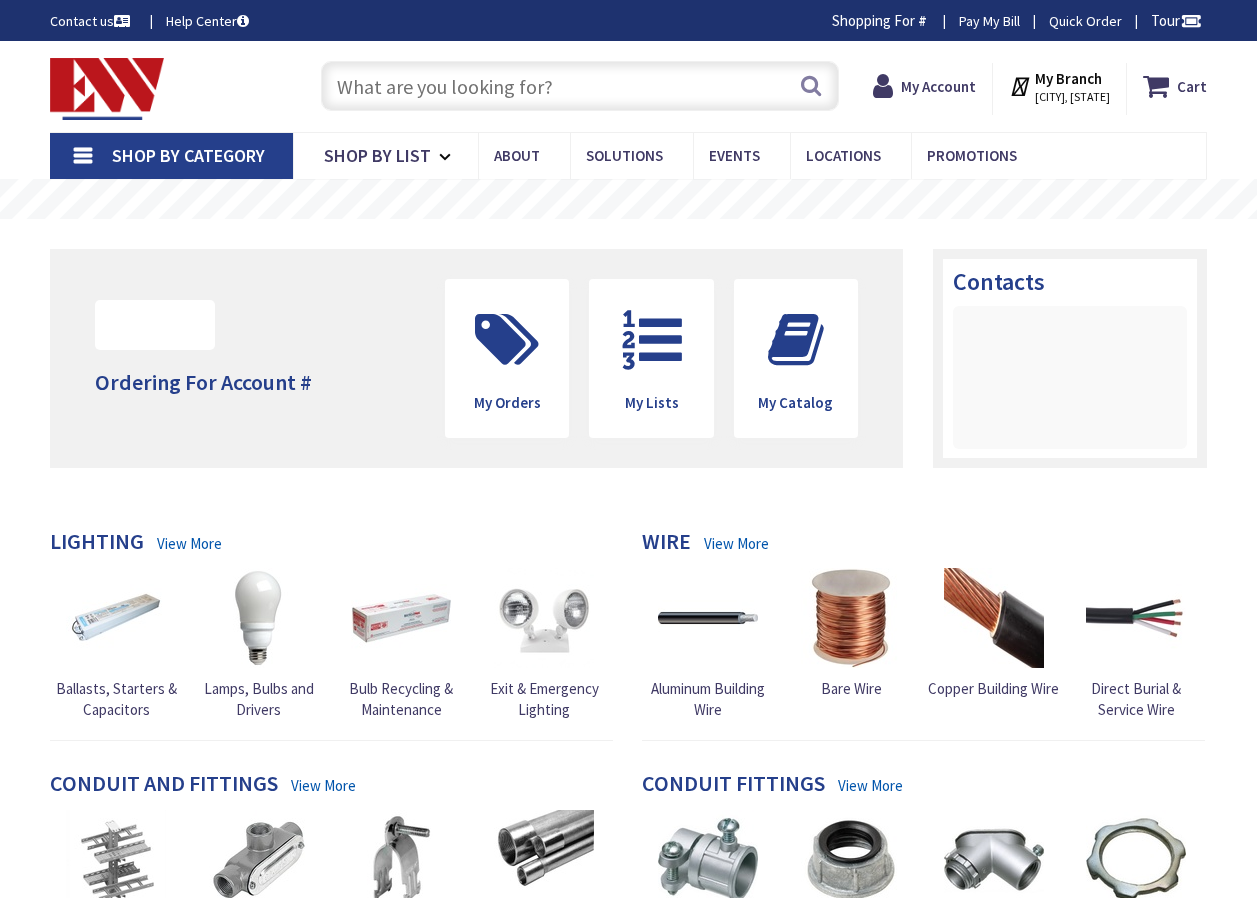 scroll, scrollTop: 0, scrollLeft: 0, axis: both 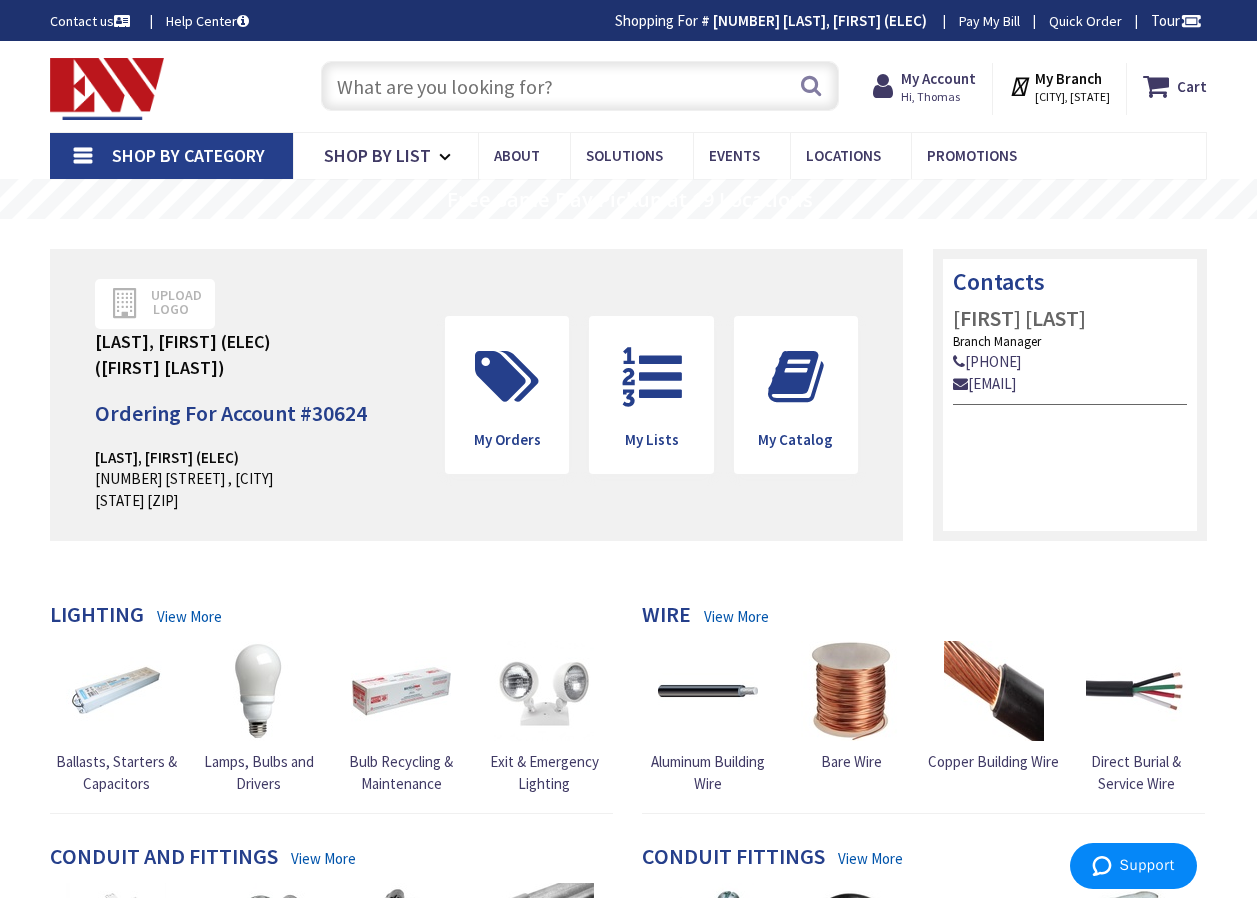 click at bounding box center [580, 86] 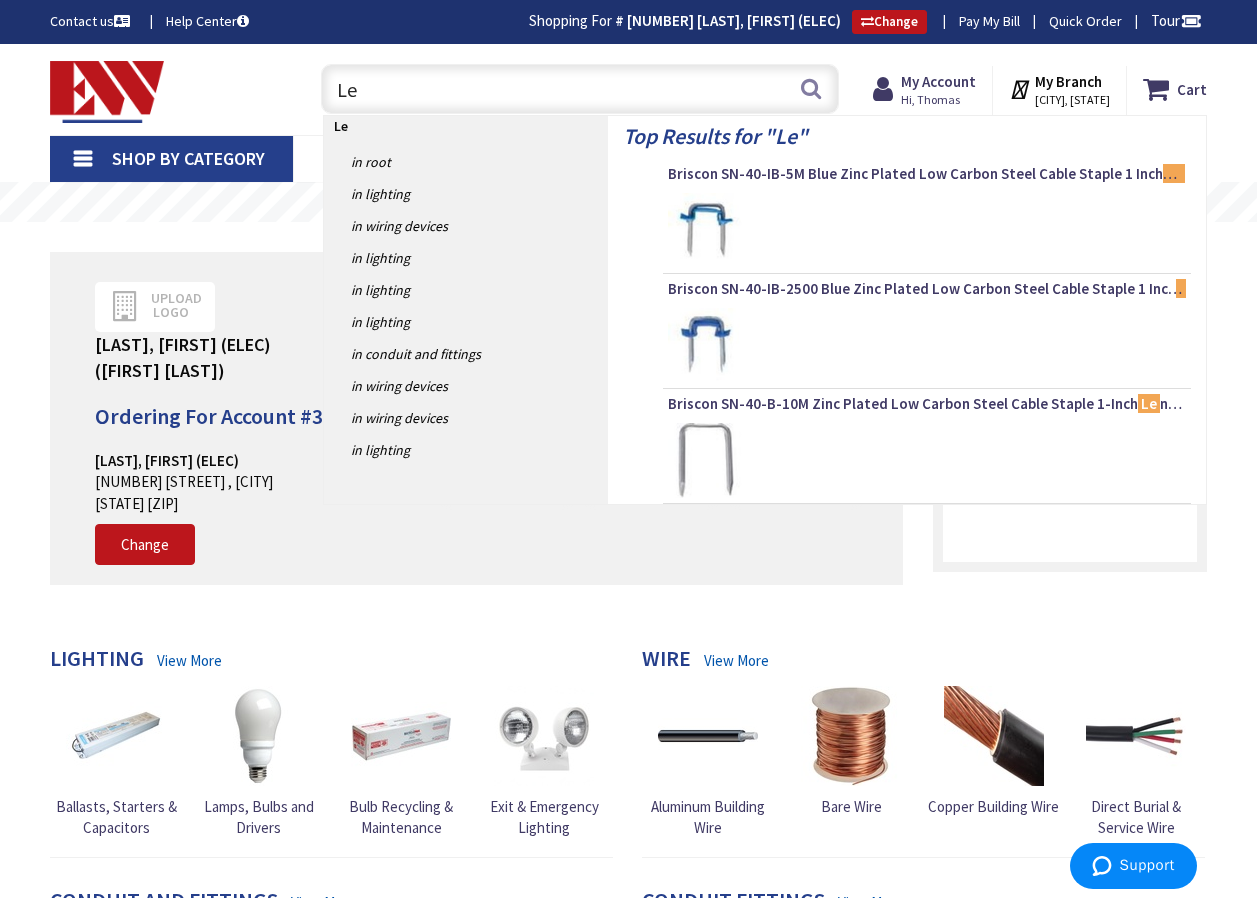scroll, scrollTop: 0, scrollLeft: 0, axis: both 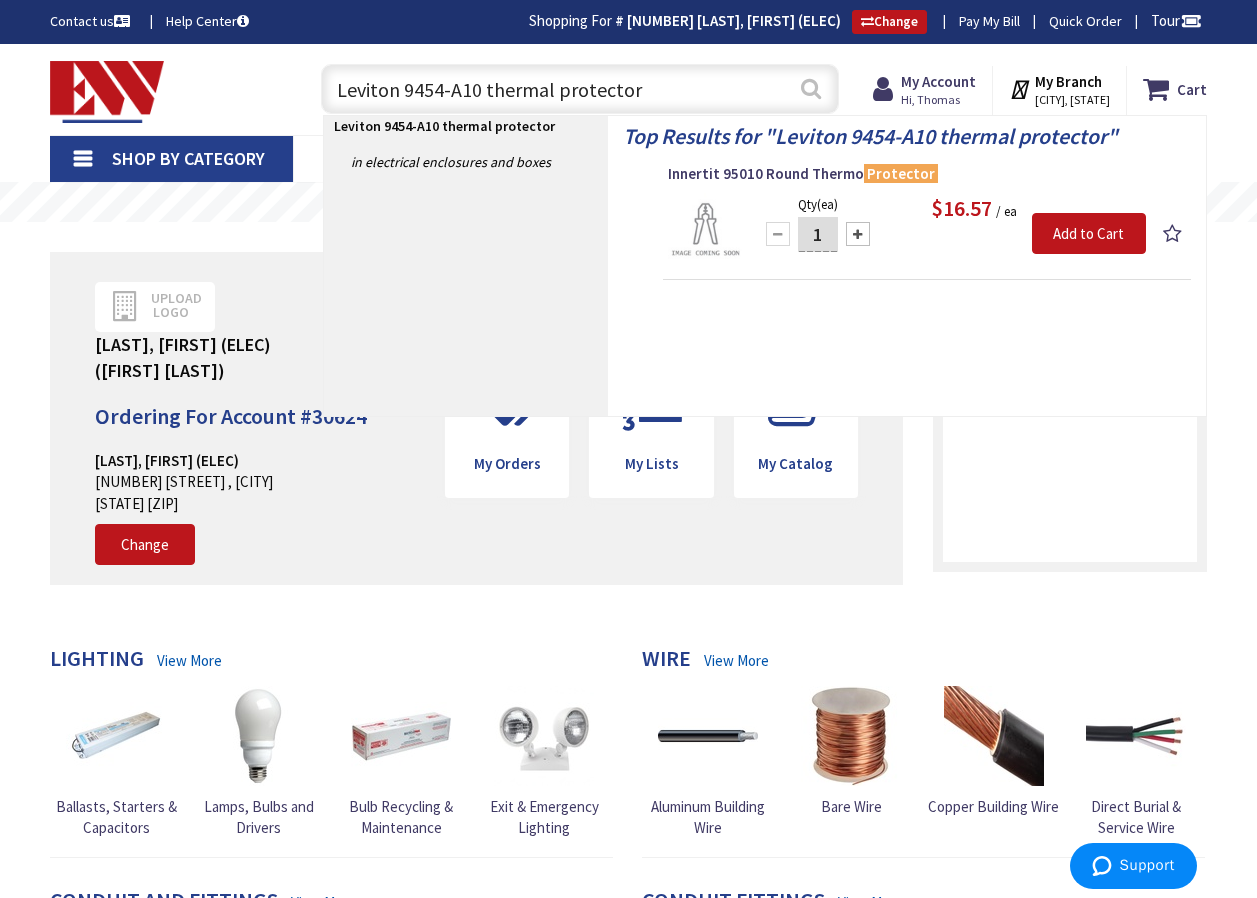 type on "Leviton 9454-A10 thermal protector" 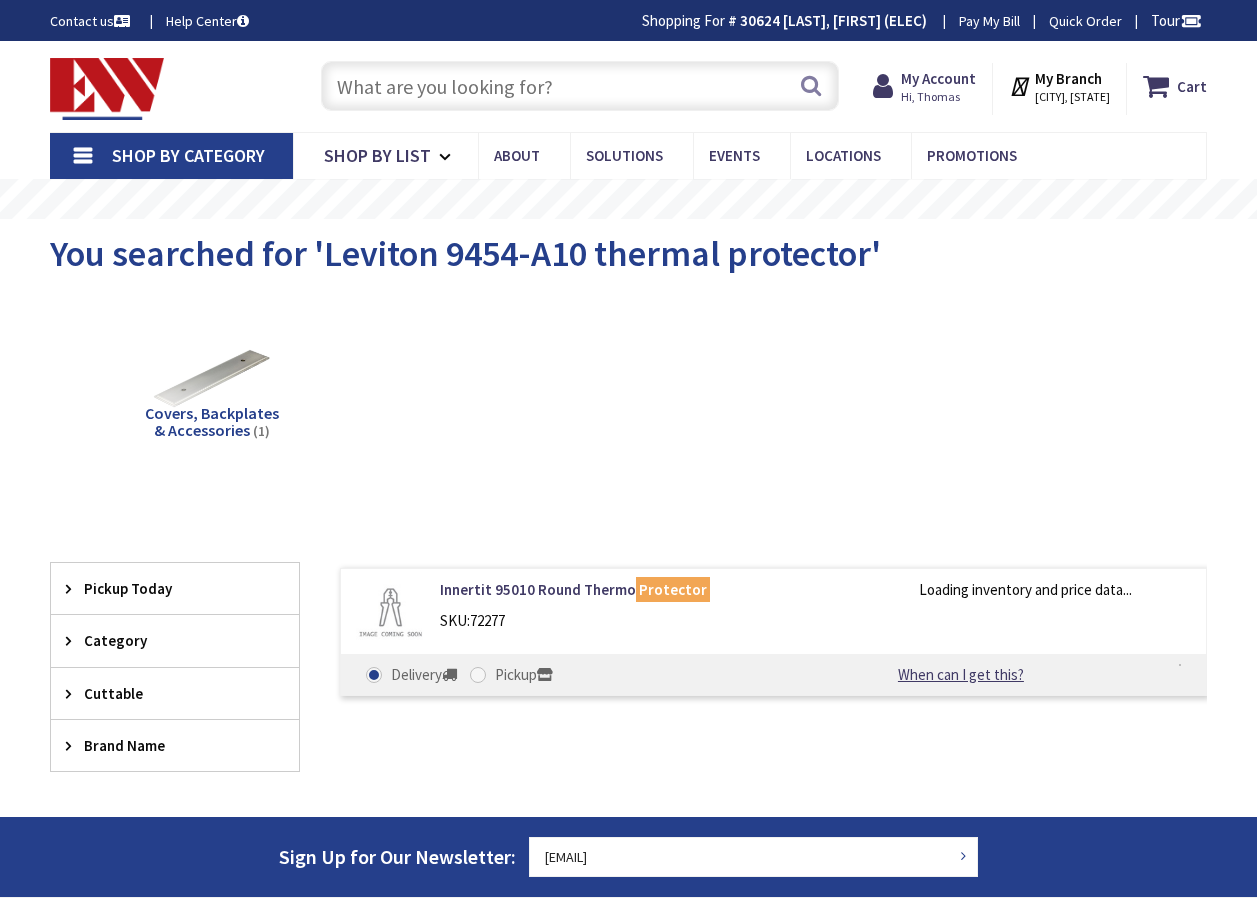 scroll, scrollTop: 0, scrollLeft: 0, axis: both 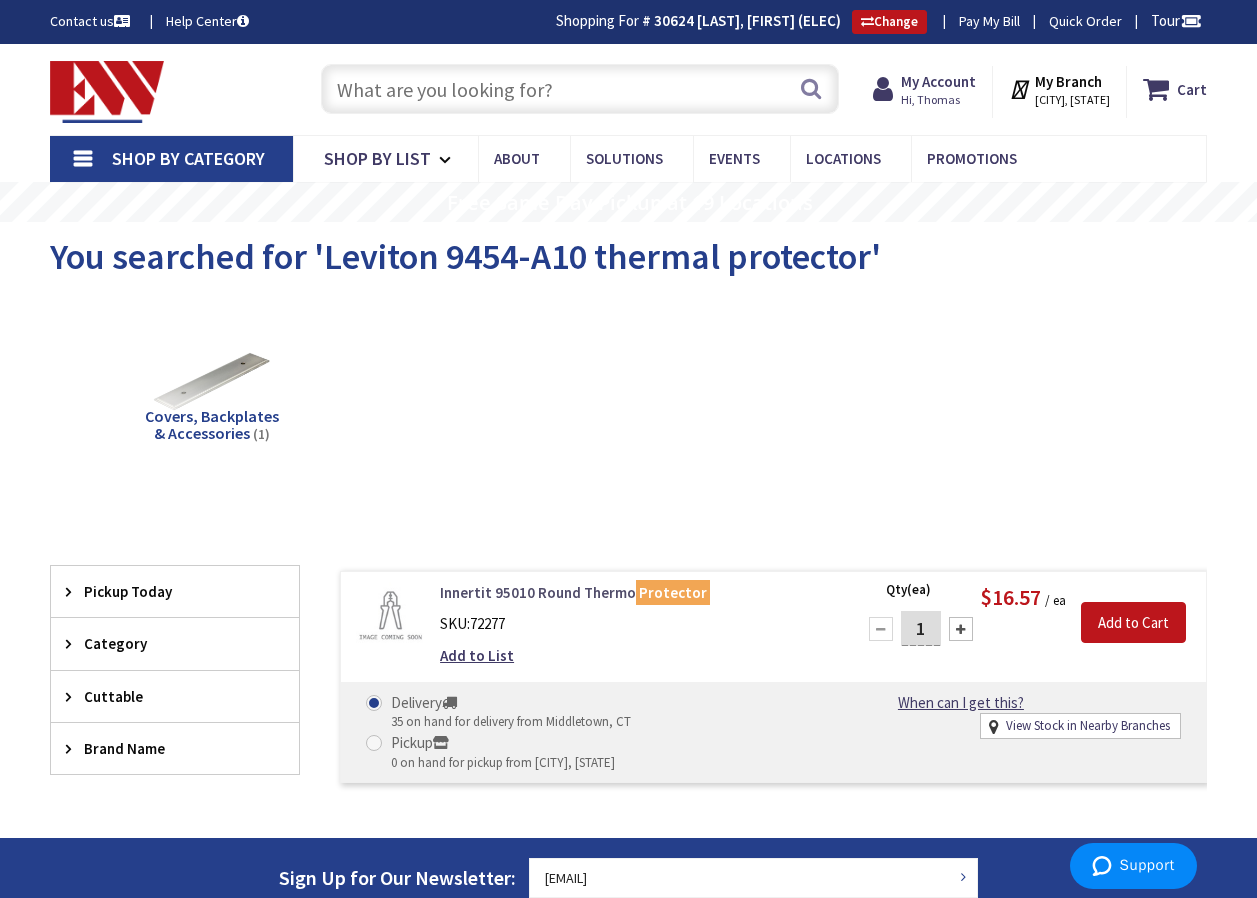 click on "Innertit 95010 Round Thermo  Protector" at bounding box center (635, 592) 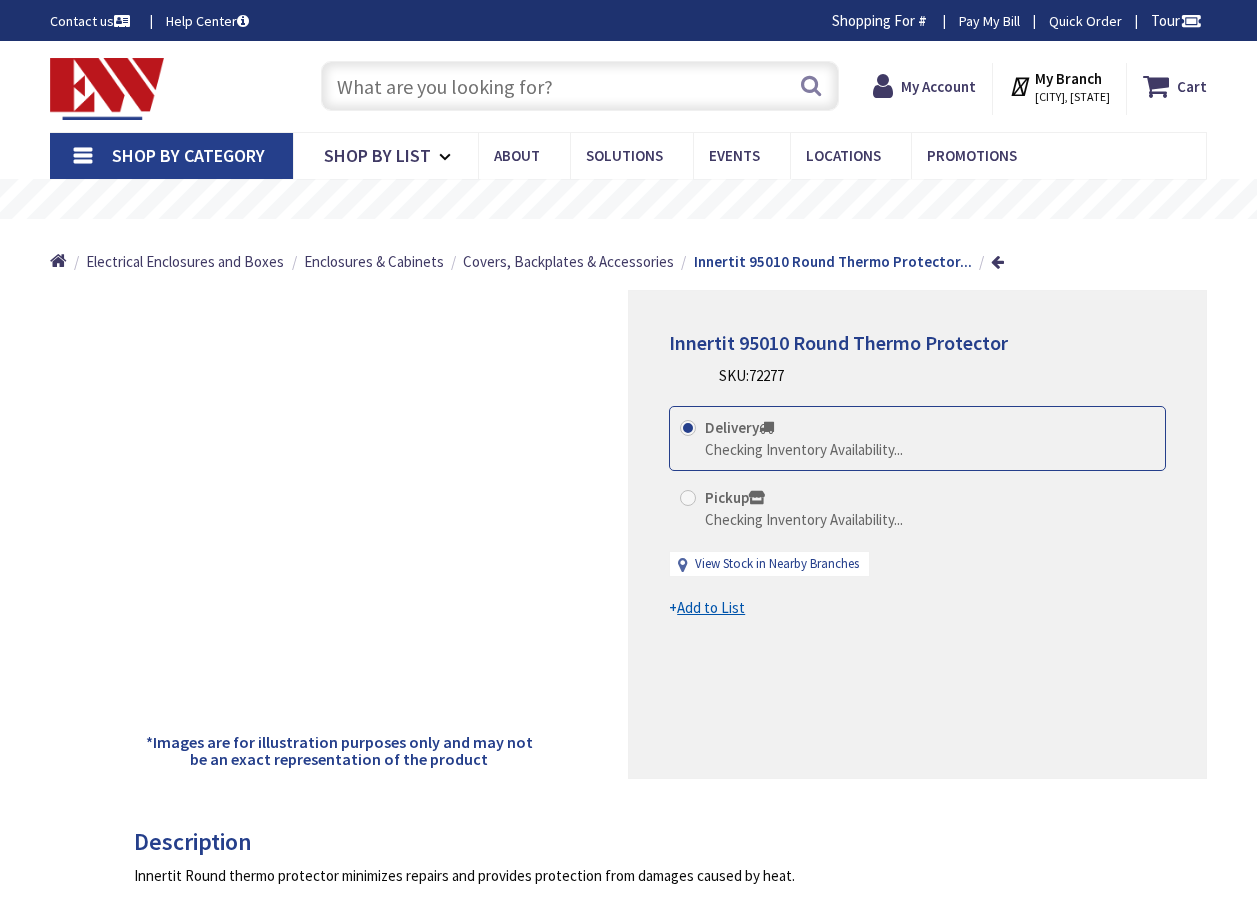 scroll, scrollTop: 0, scrollLeft: 0, axis: both 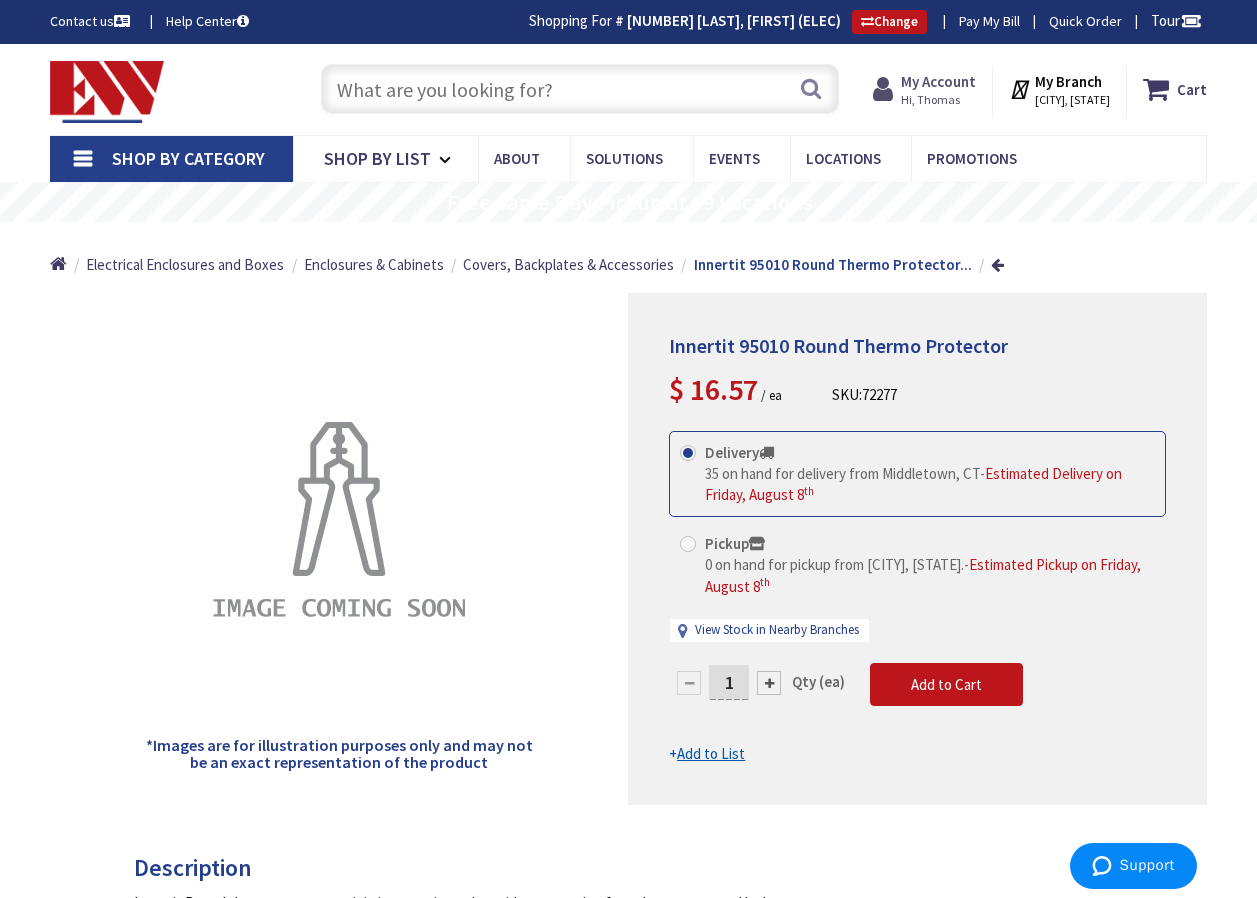 click on "My Account" at bounding box center (938, 81) 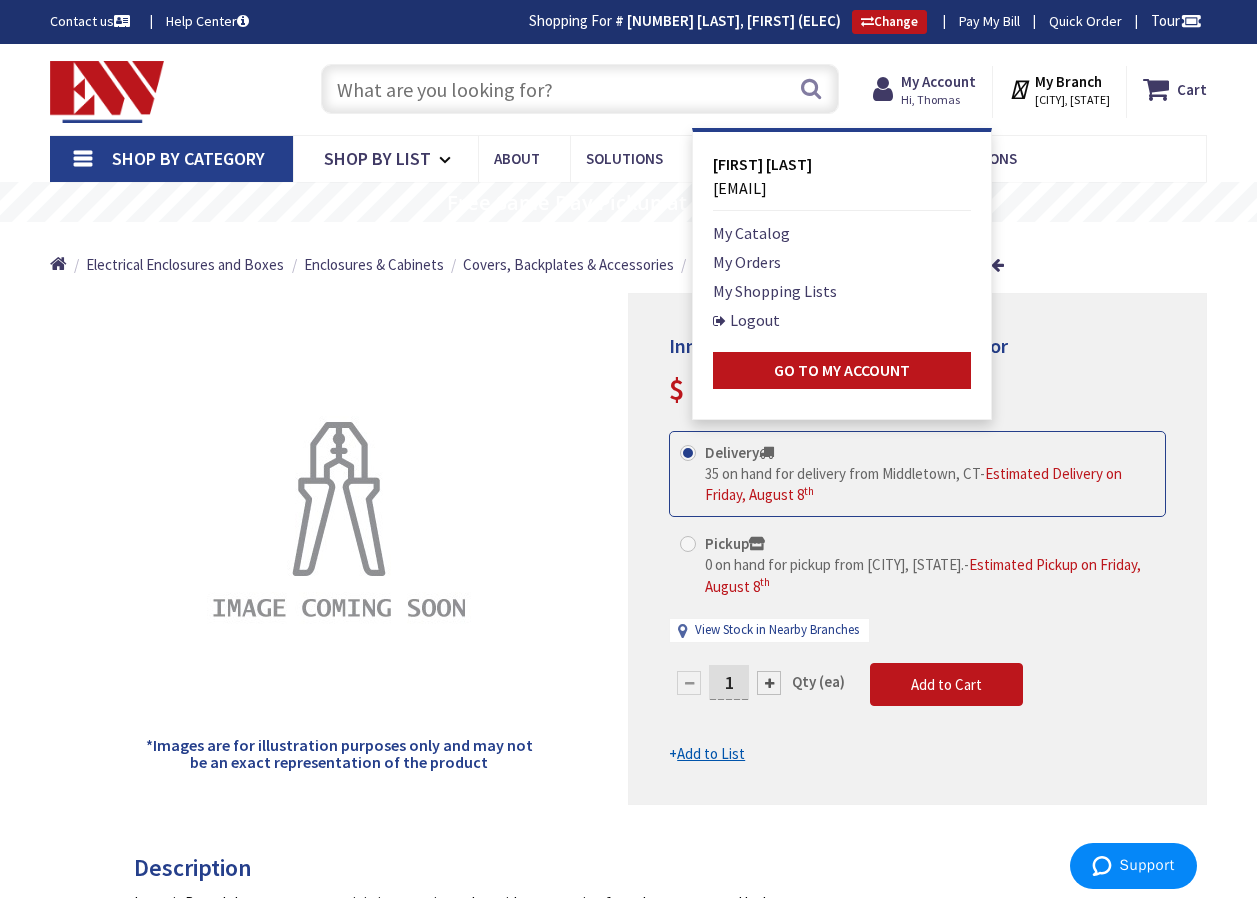 click on "Home
Electrical Enclosures and Boxes
Enclosures & Cabinets
Covers, Backplates & Accessories
Innertit 95010 Round Thermo Protector..." at bounding box center [628, 257] 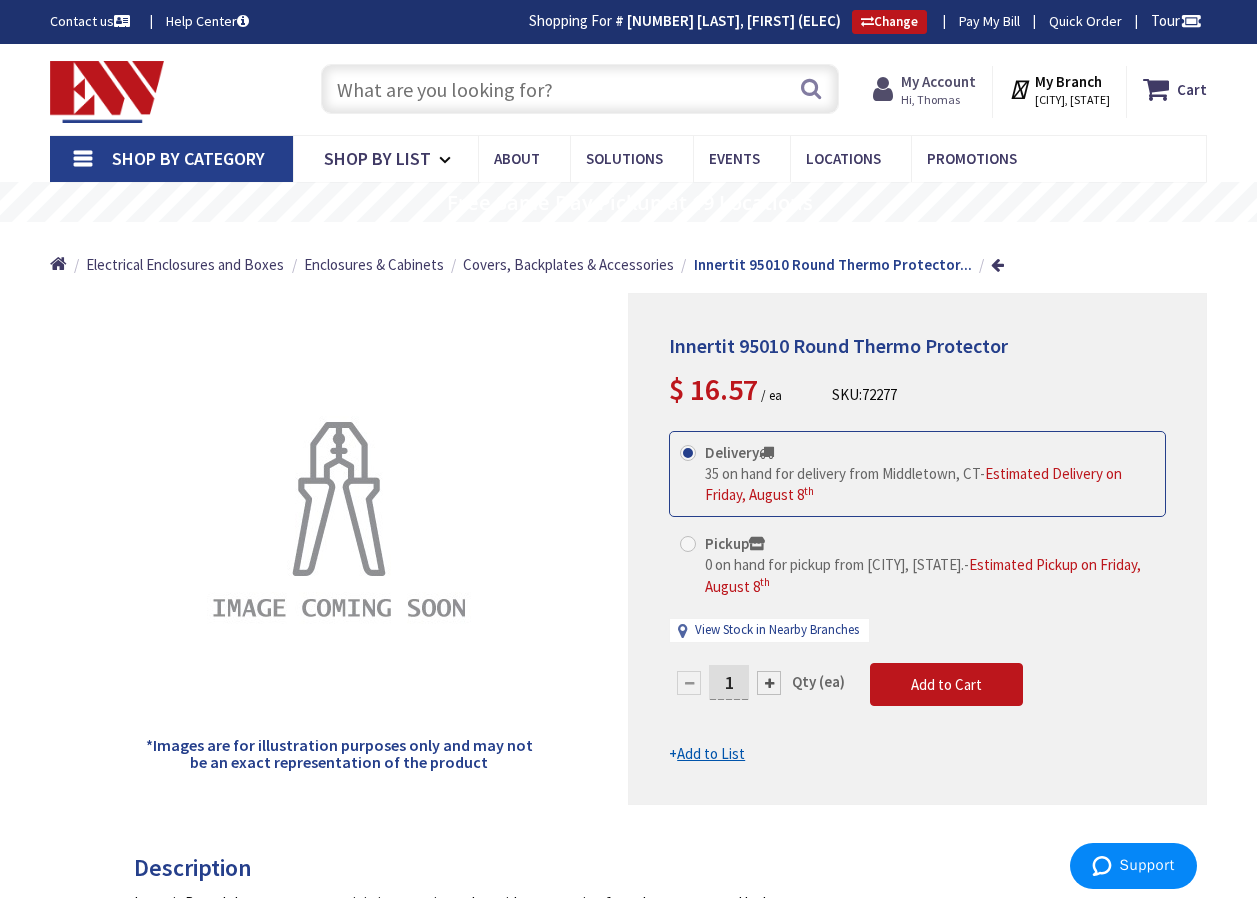 click at bounding box center (887, 89) 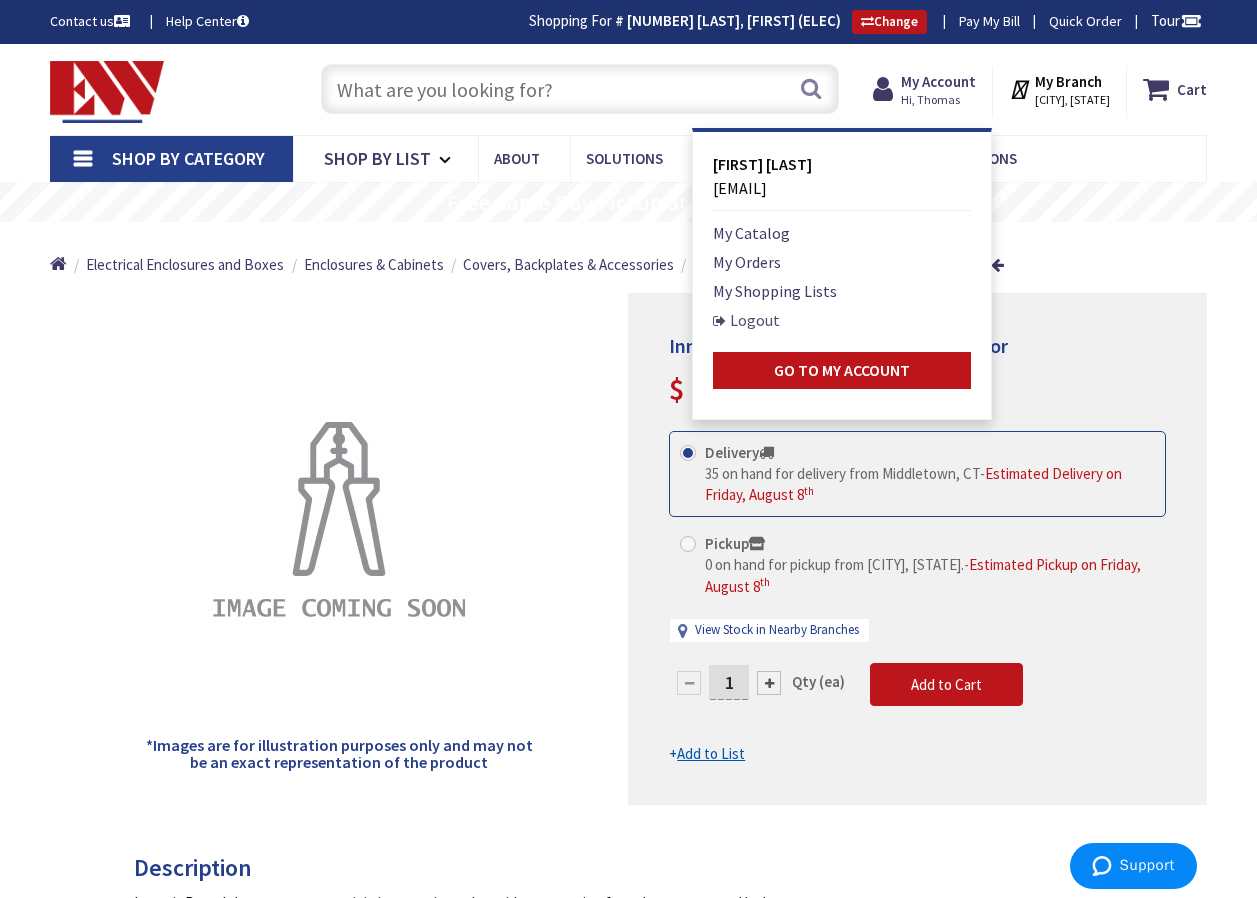 click on "Logout" at bounding box center (746, 320) 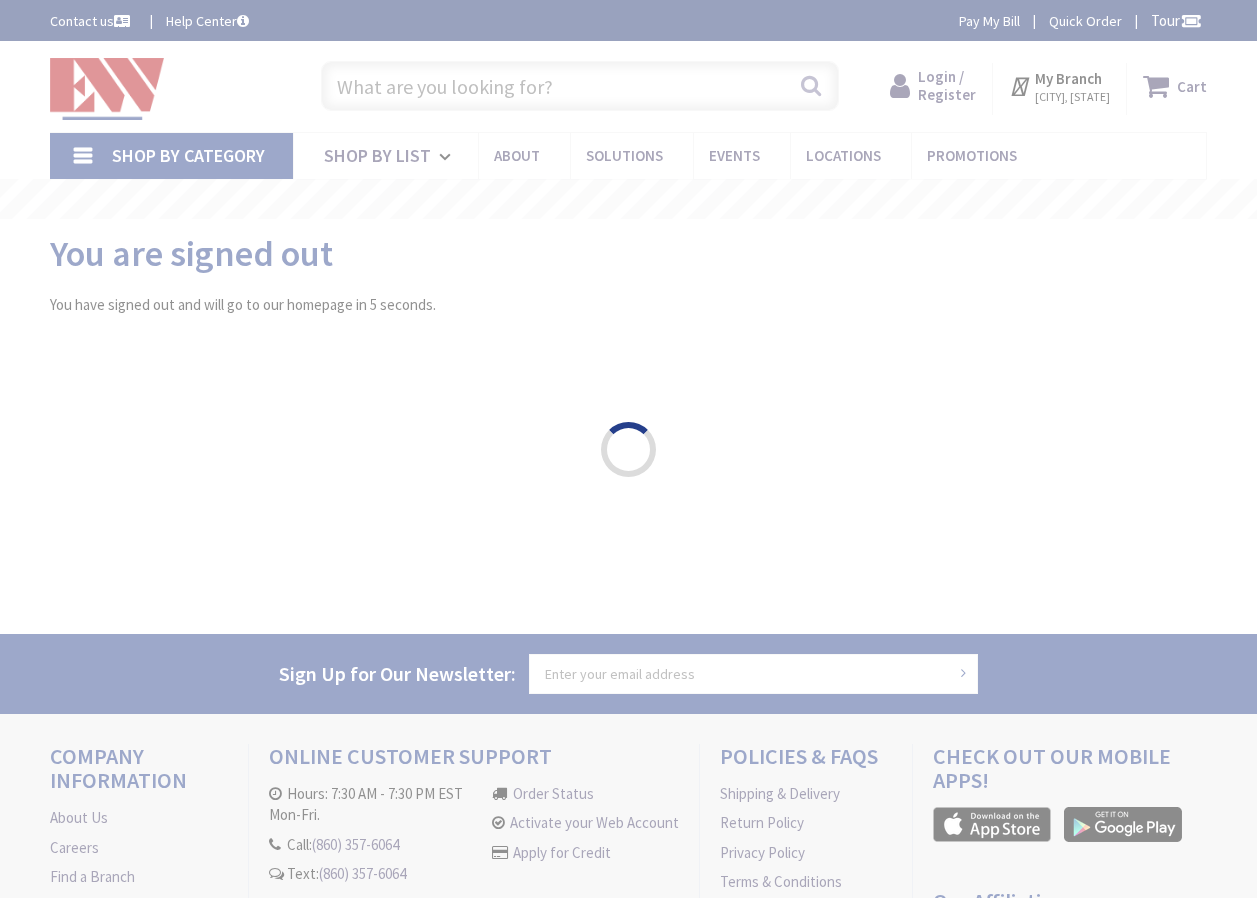 scroll, scrollTop: 0, scrollLeft: 0, axis: both 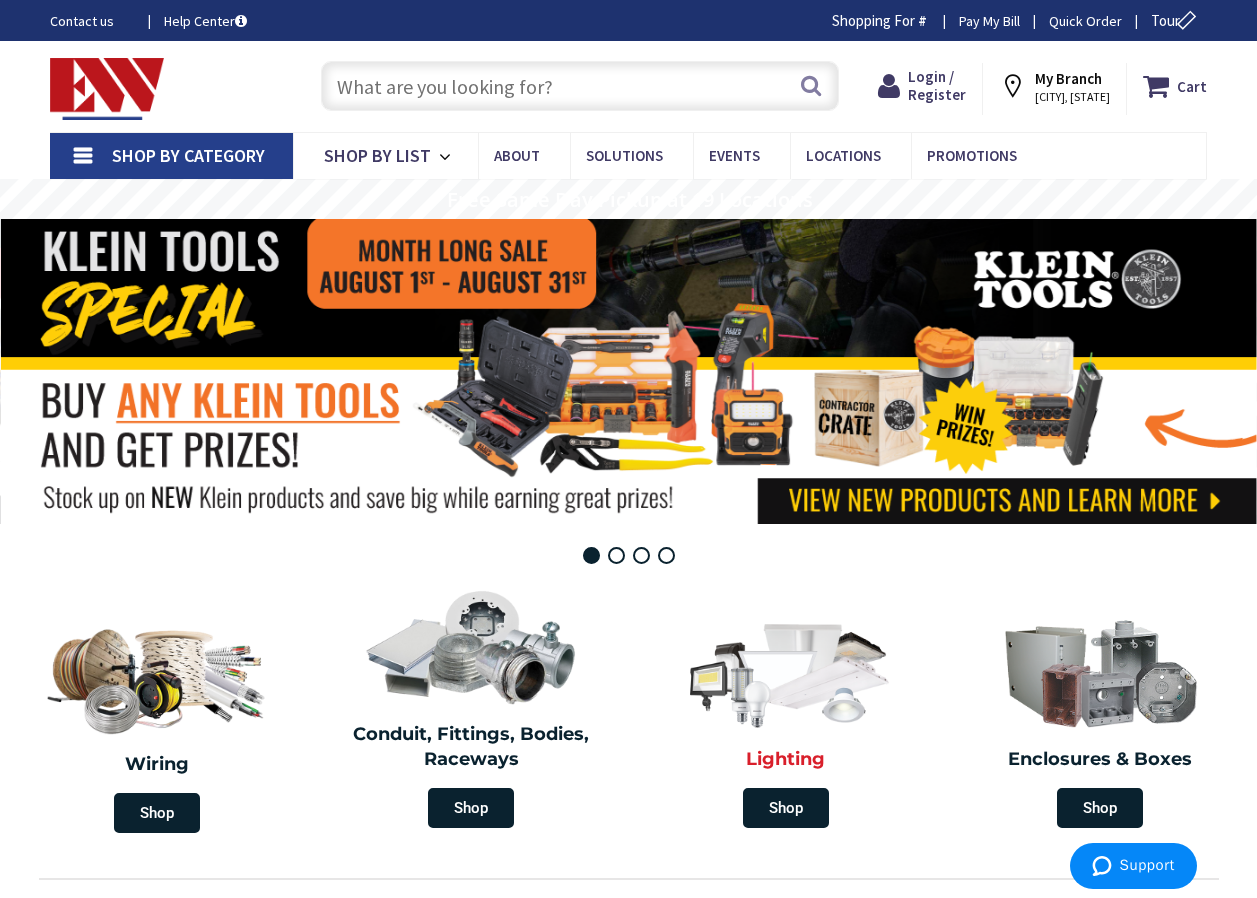 click on "Lighting" at bounding box center [786, 760] 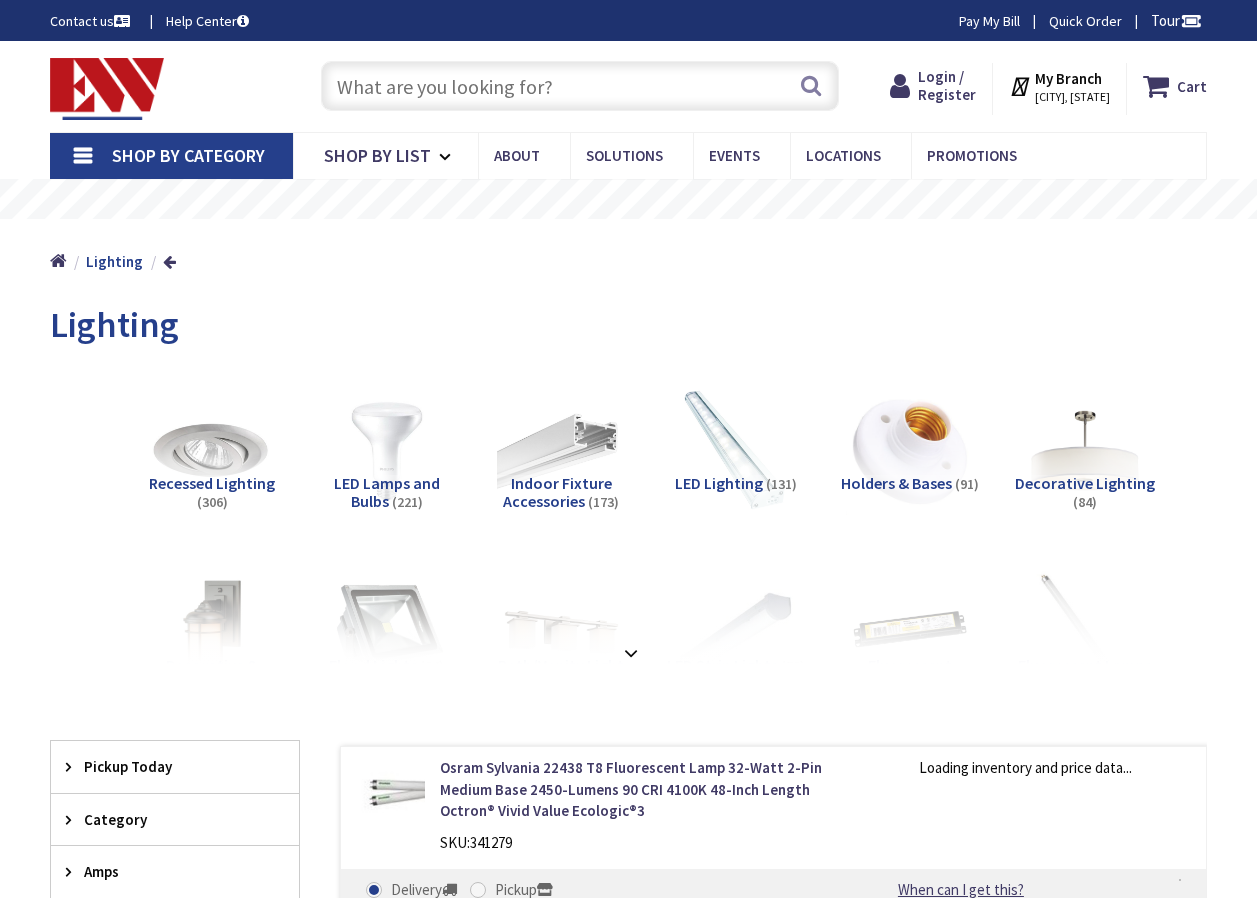 scroll, scrollTop: 0, scrollLeft: 0, axis: both 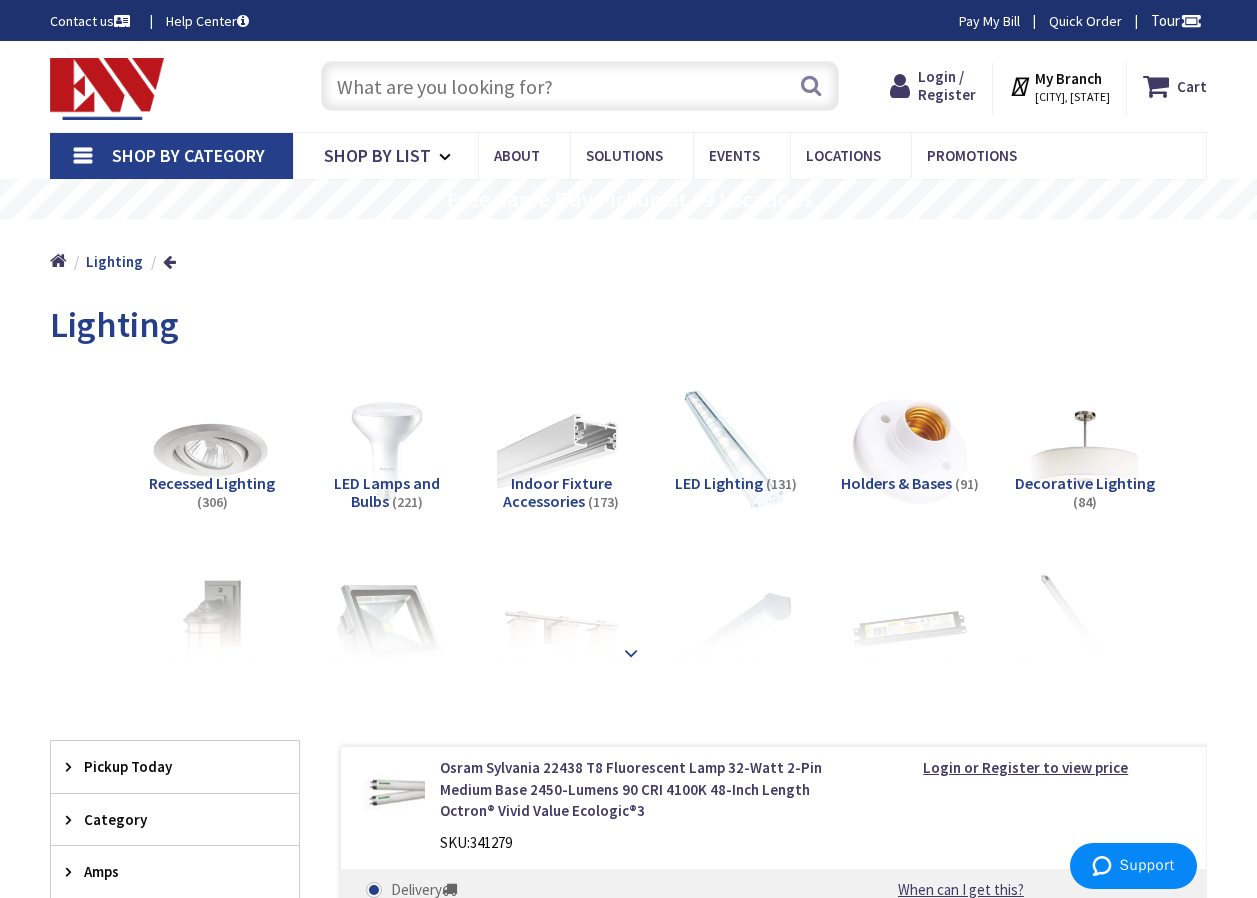 click at bounding box center (631, 653) 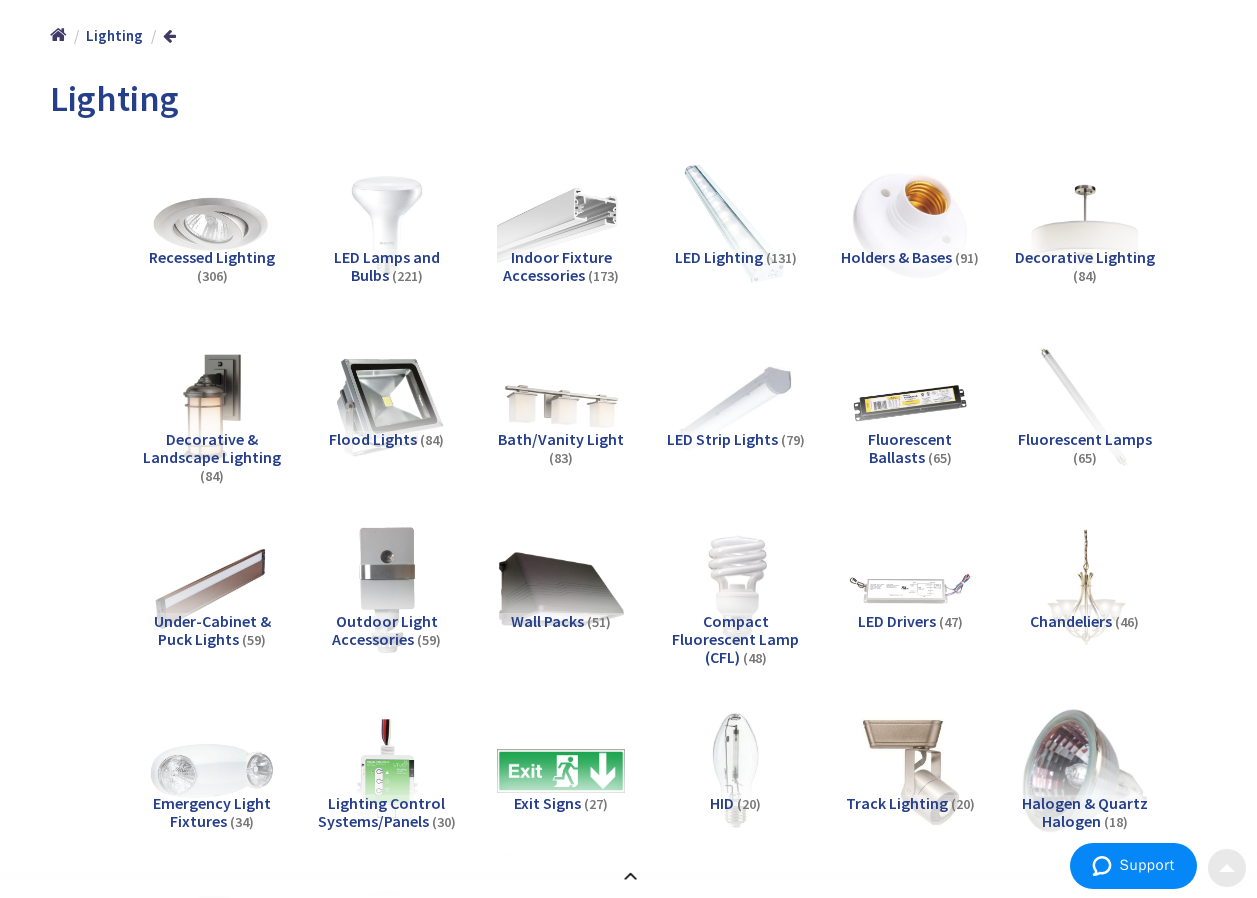 scroll, scrollTop: 253, scrollLeft: 0, axis: vertical 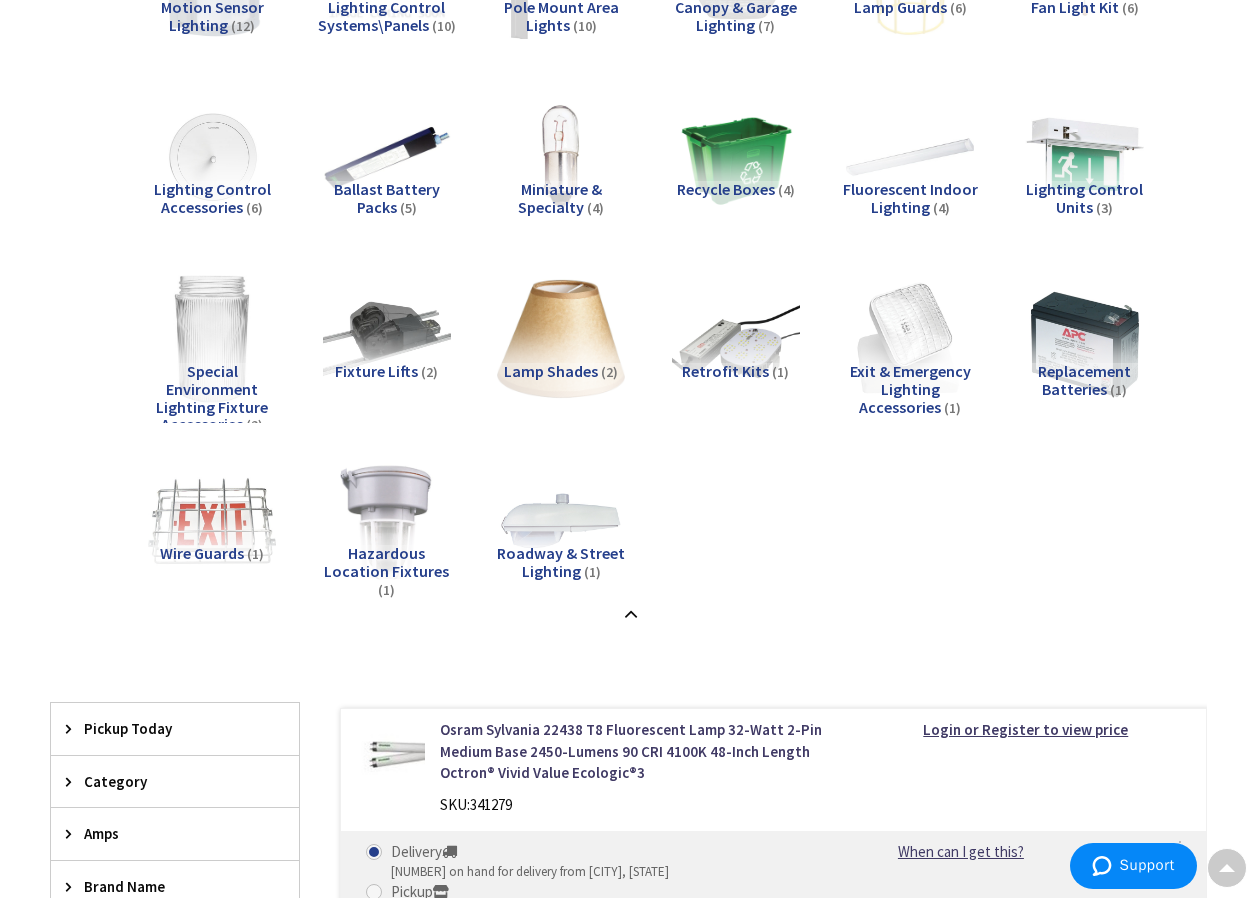 click on "Retrofit Kits" at bounding box center [725, 371] 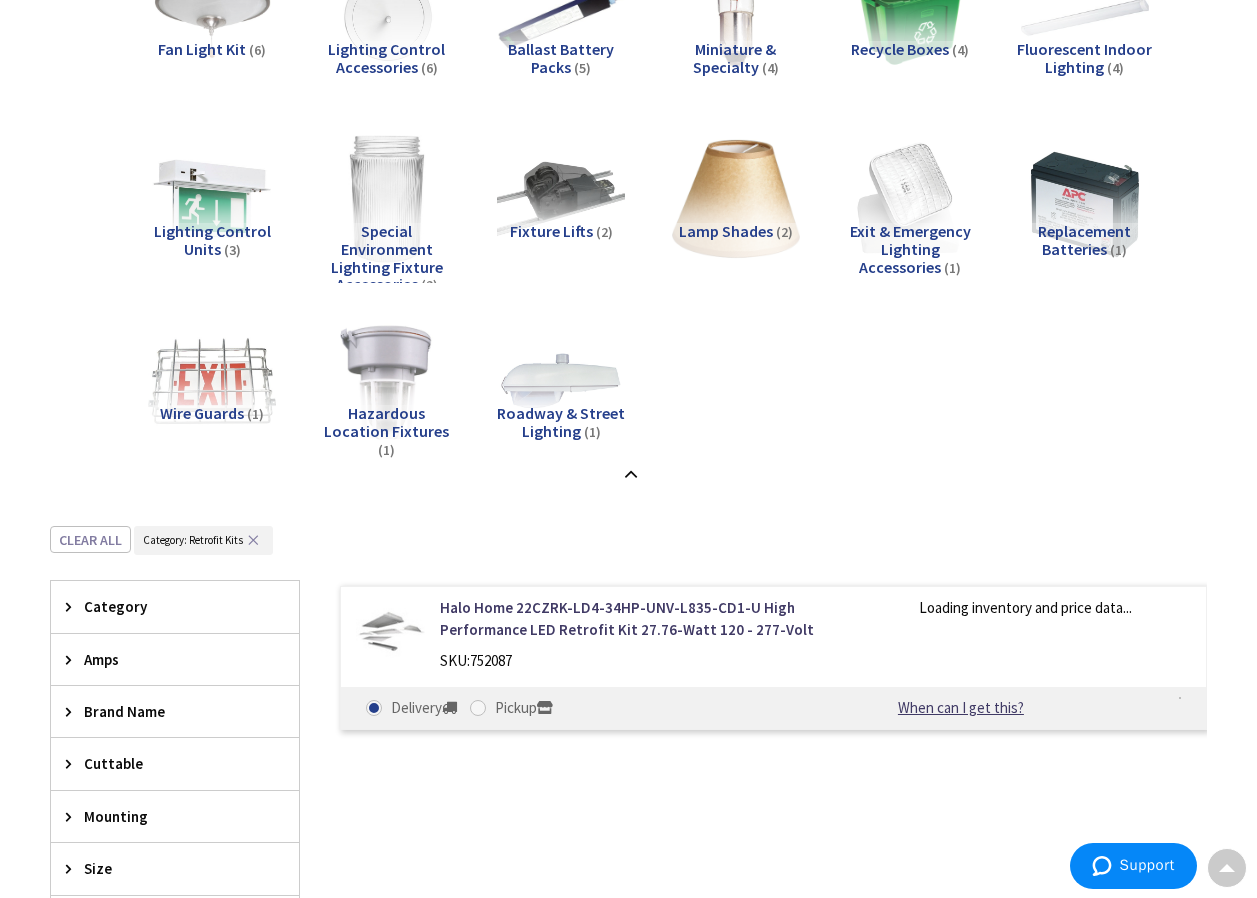 scroll, scrollTop: 2052, scrollLeft: 0, axis: vertical 